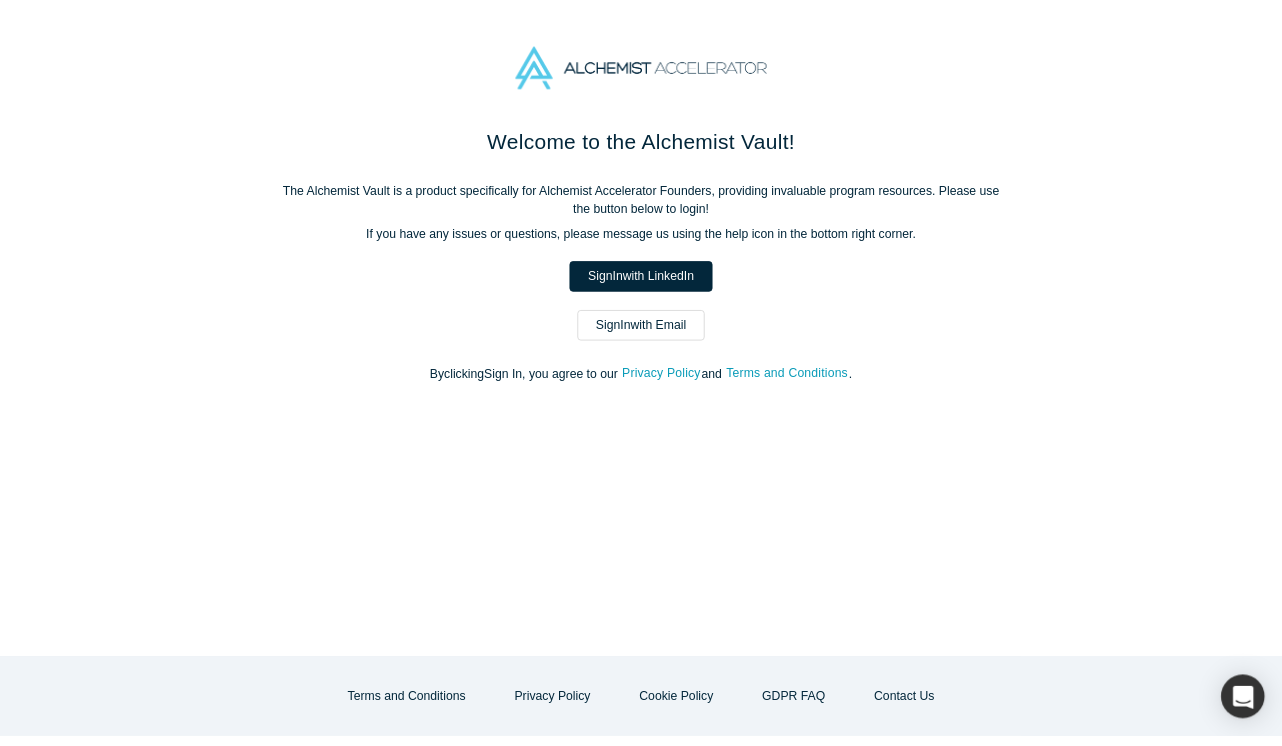 scroll, scrollTop: 0, scrollLeft: 0, axis: both 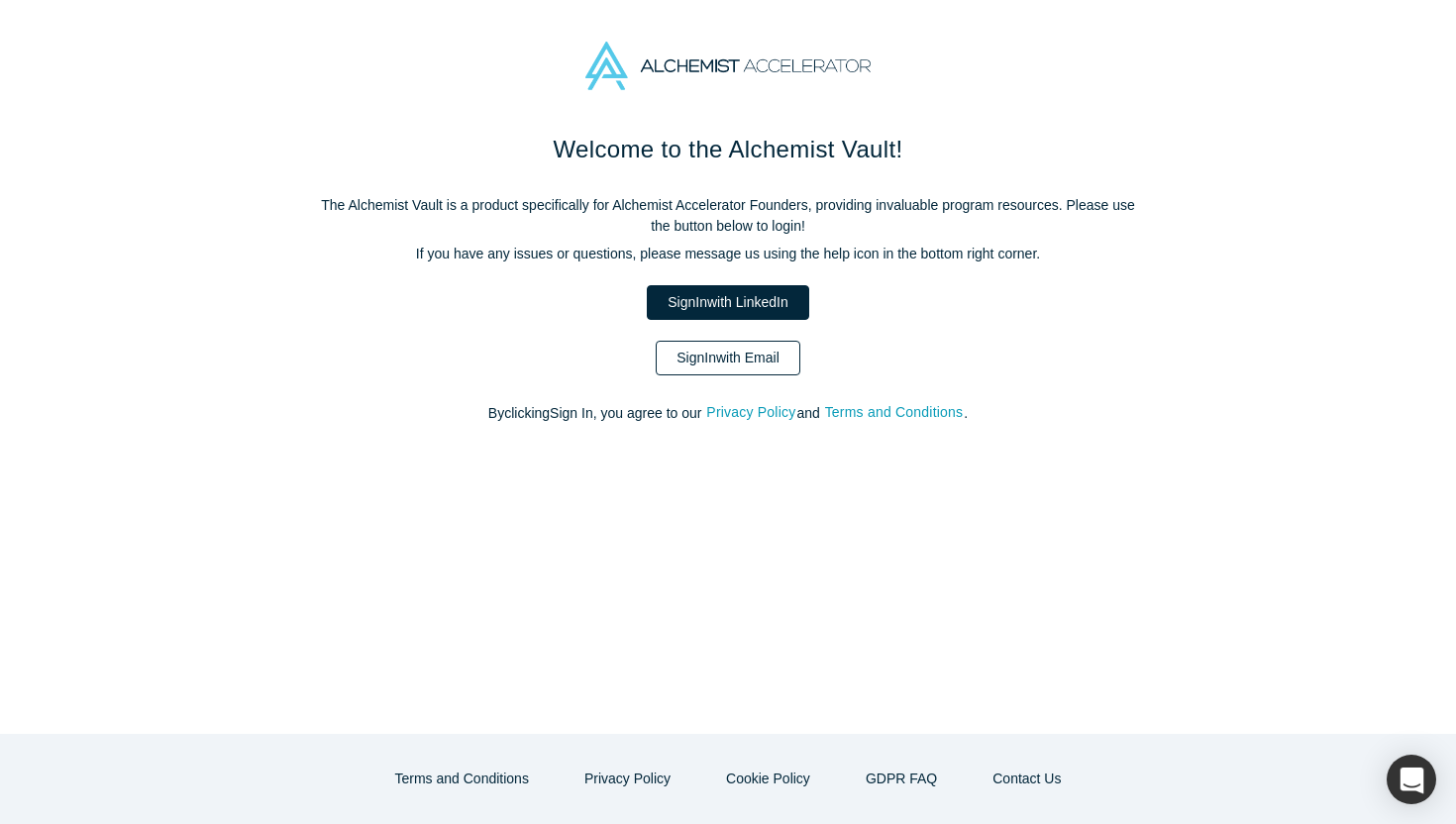 click on "Sign  In  with Email" at bounding box center (728, 358) 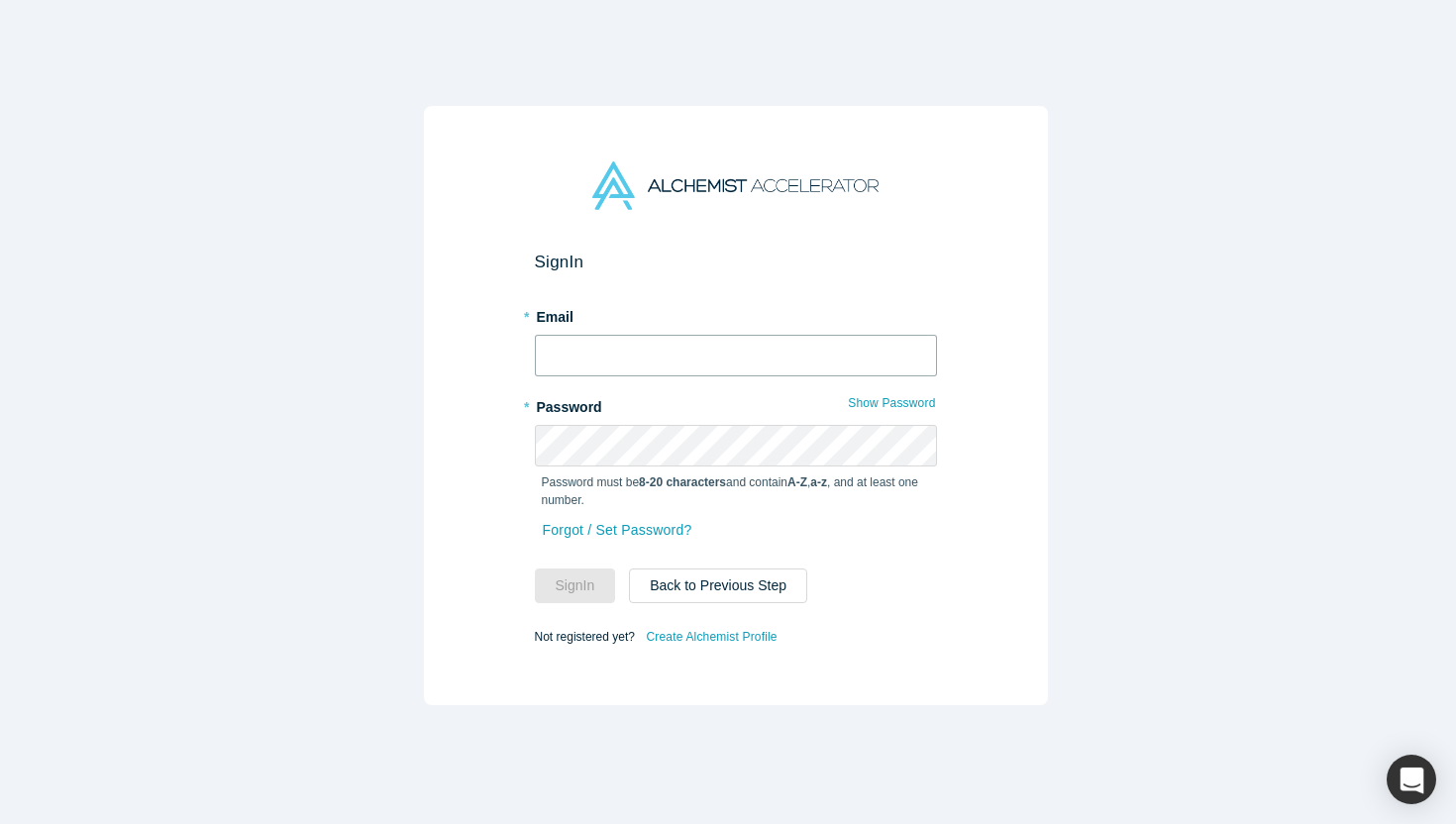 click at bounding box center (736, 356) 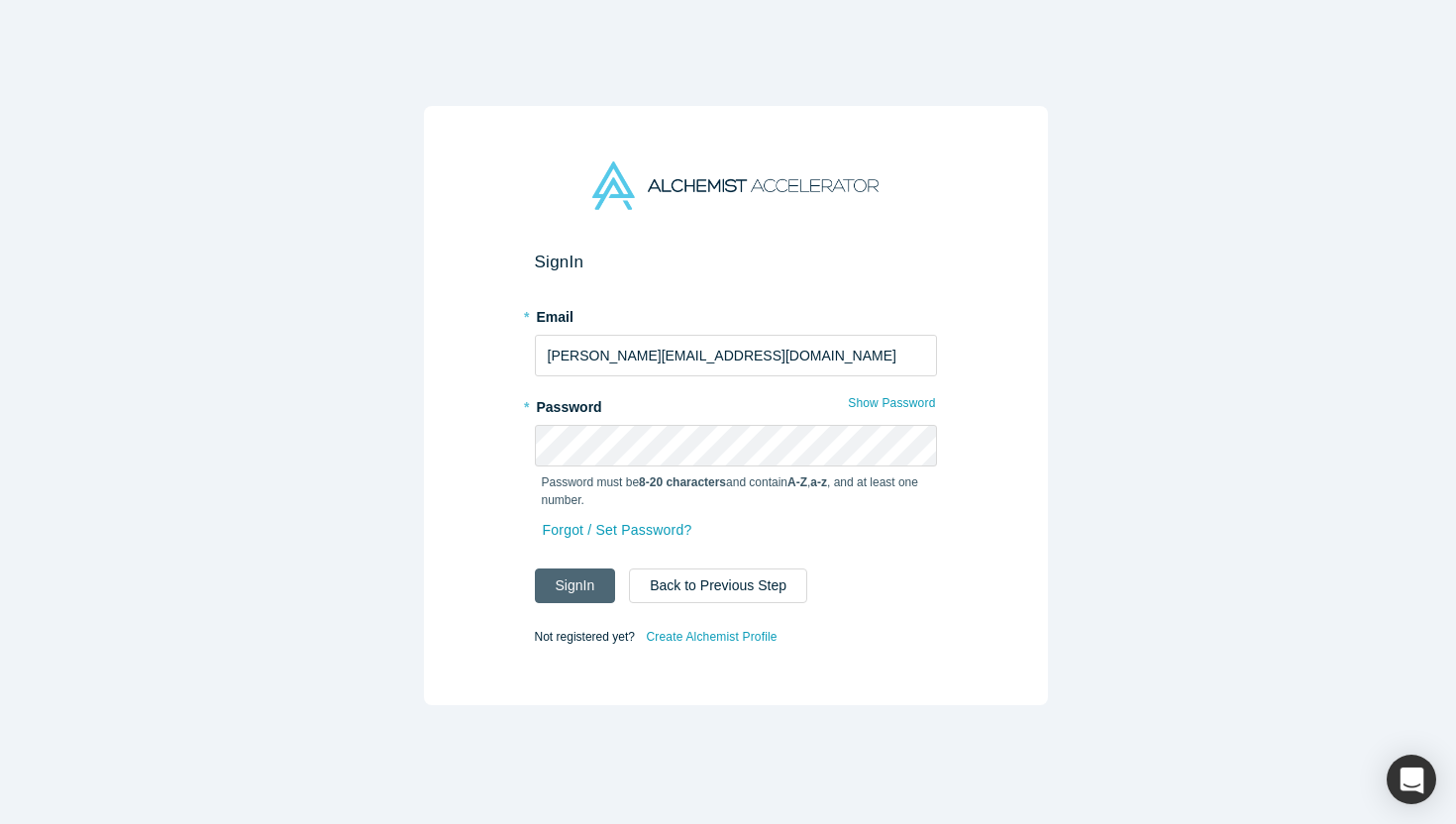 click on "Sign  In" at bounding box center (575, 585) 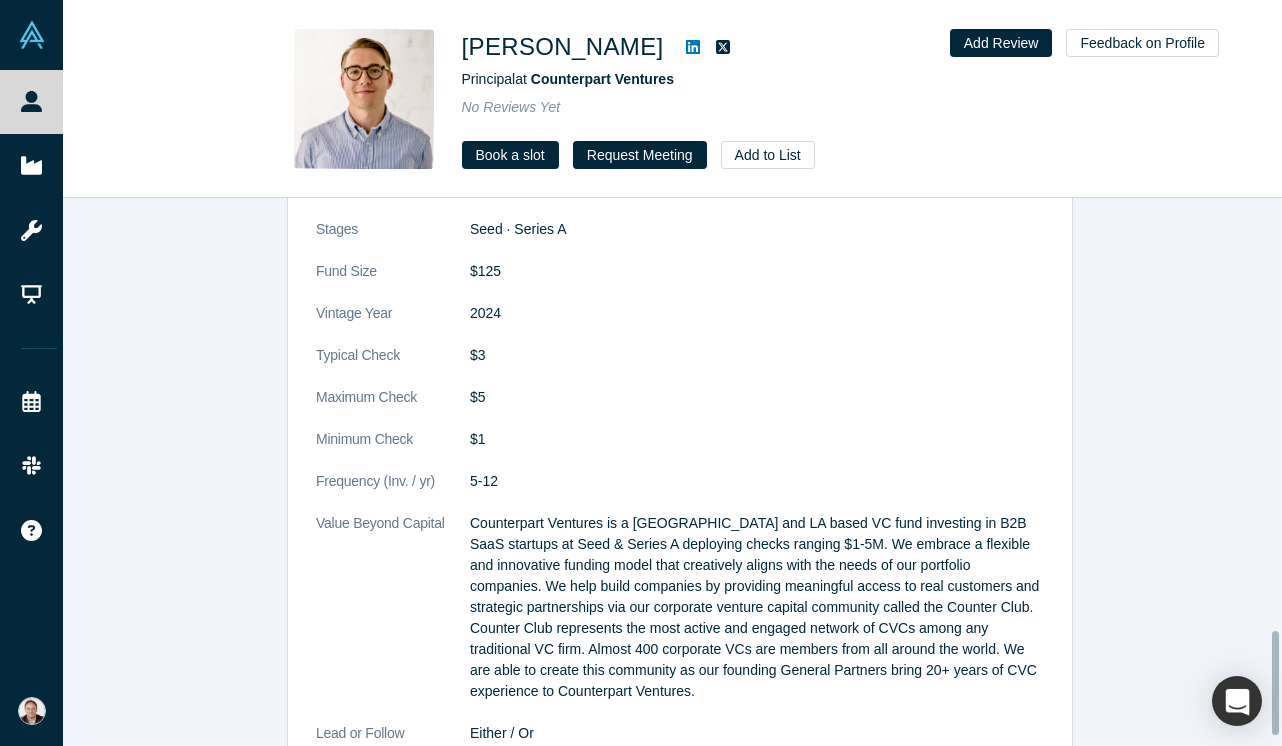 scroll, scrollTop: 2343, scrollLeft: 0, axis: vertical 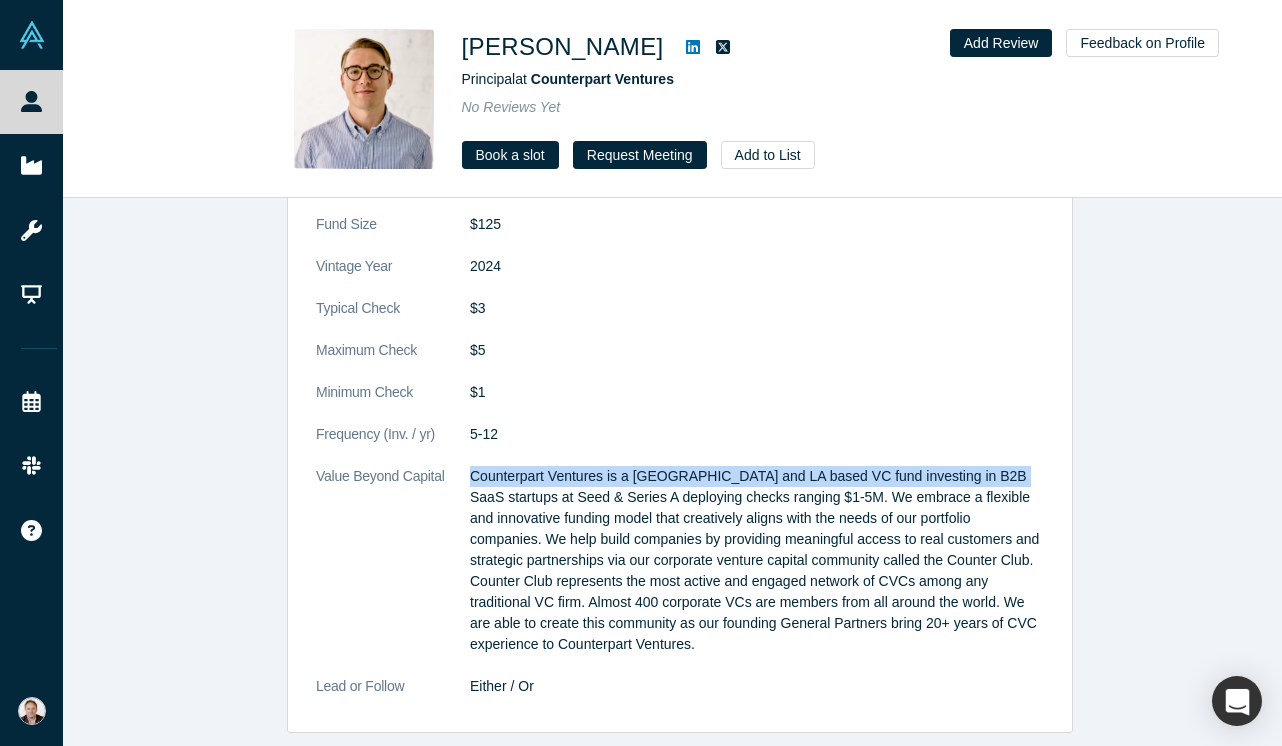drag, startPoint x: 1012, startPoint y: 457, endPoint x: 462, endPoint y: 459, distance: 550.00366 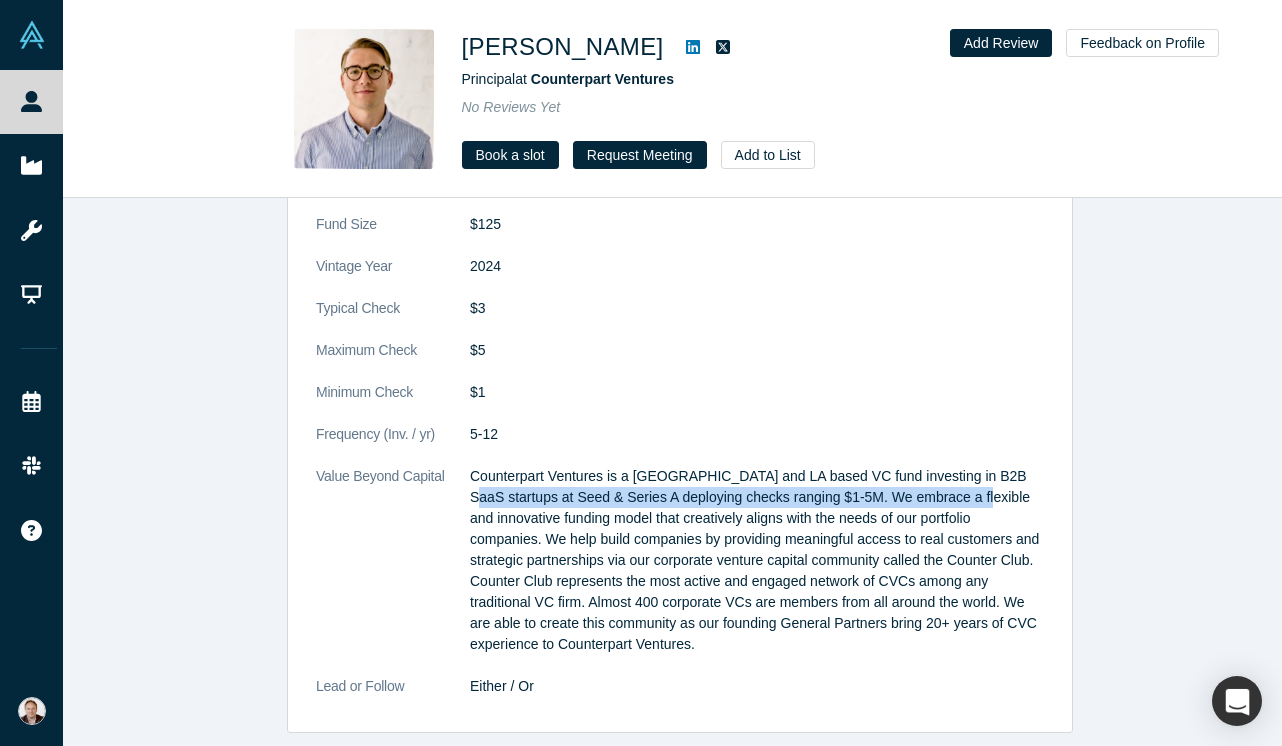 drag, startPoint x: 469, startPoint y: 489, endPoint x: 975, endPoint y: 477, distance: 506.14227 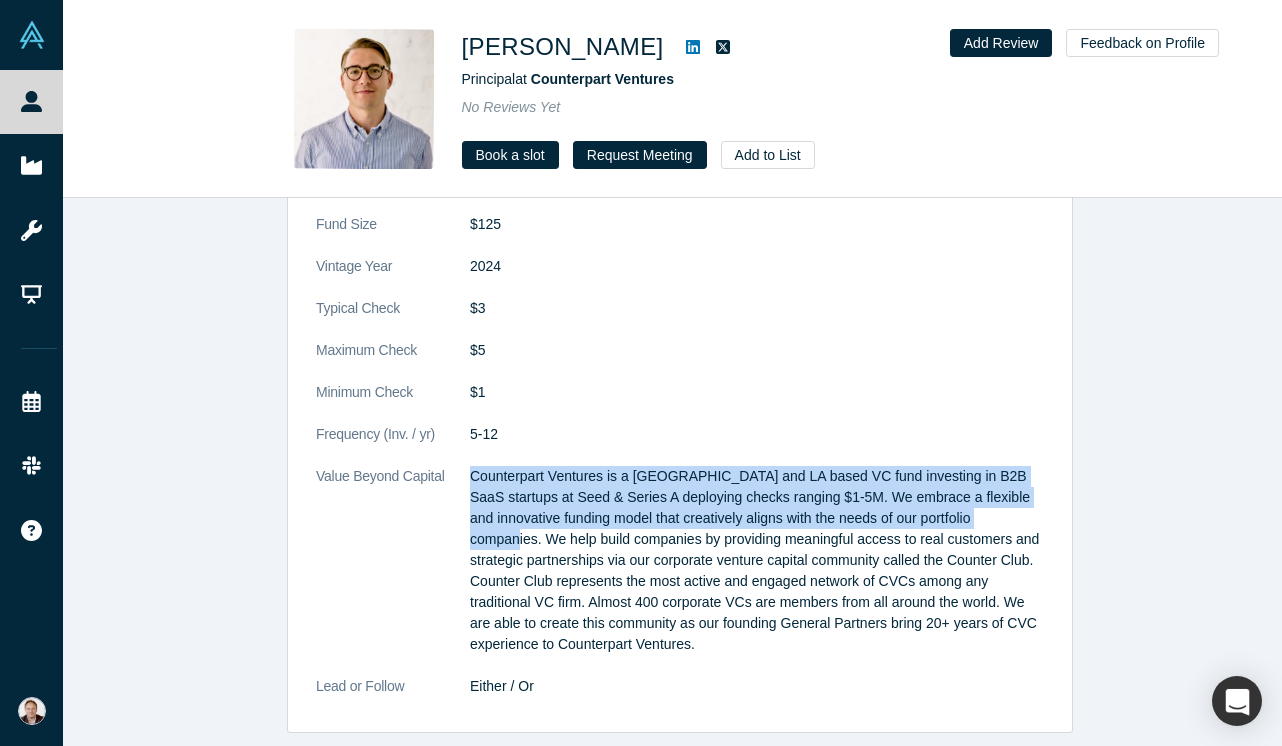 drag, startPoint x: 1022, startPoint y: 502, endPoint x: 412, endPoint y: 490, distance: 610.11804 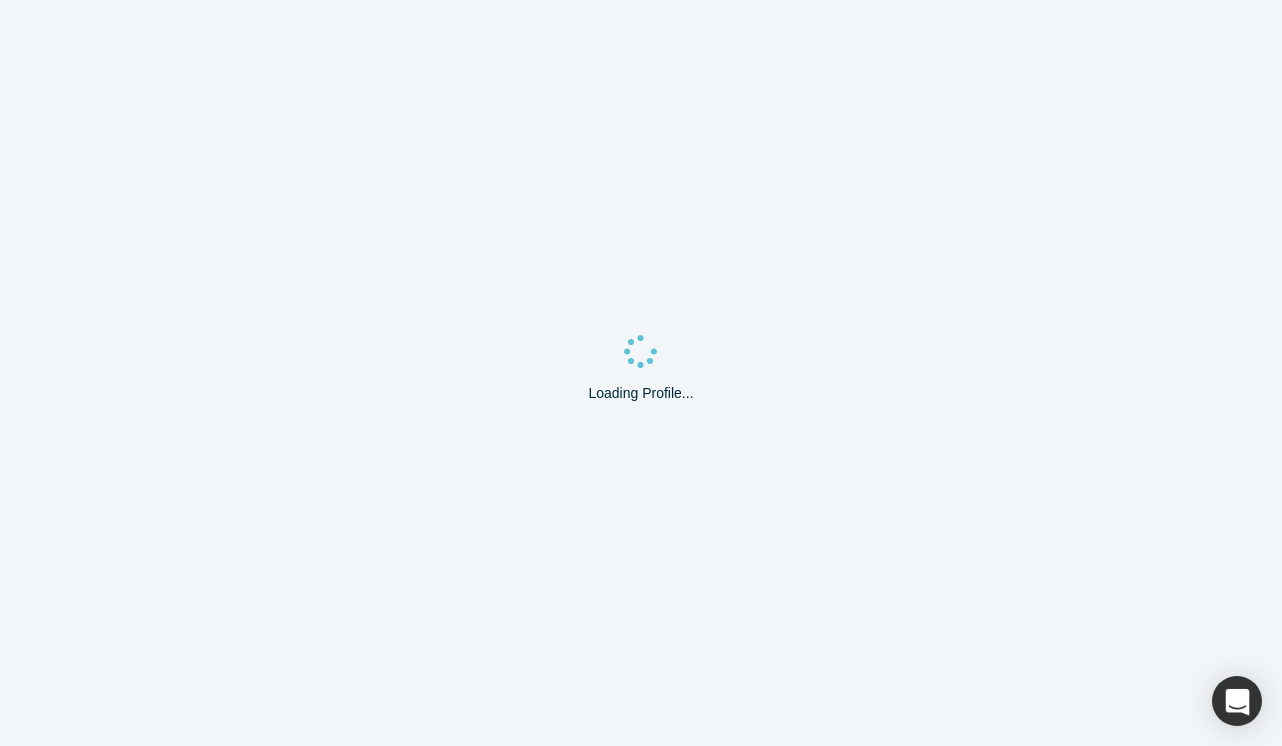 scroll, scrollTop: 0, scrollLeft: 0, axis: both 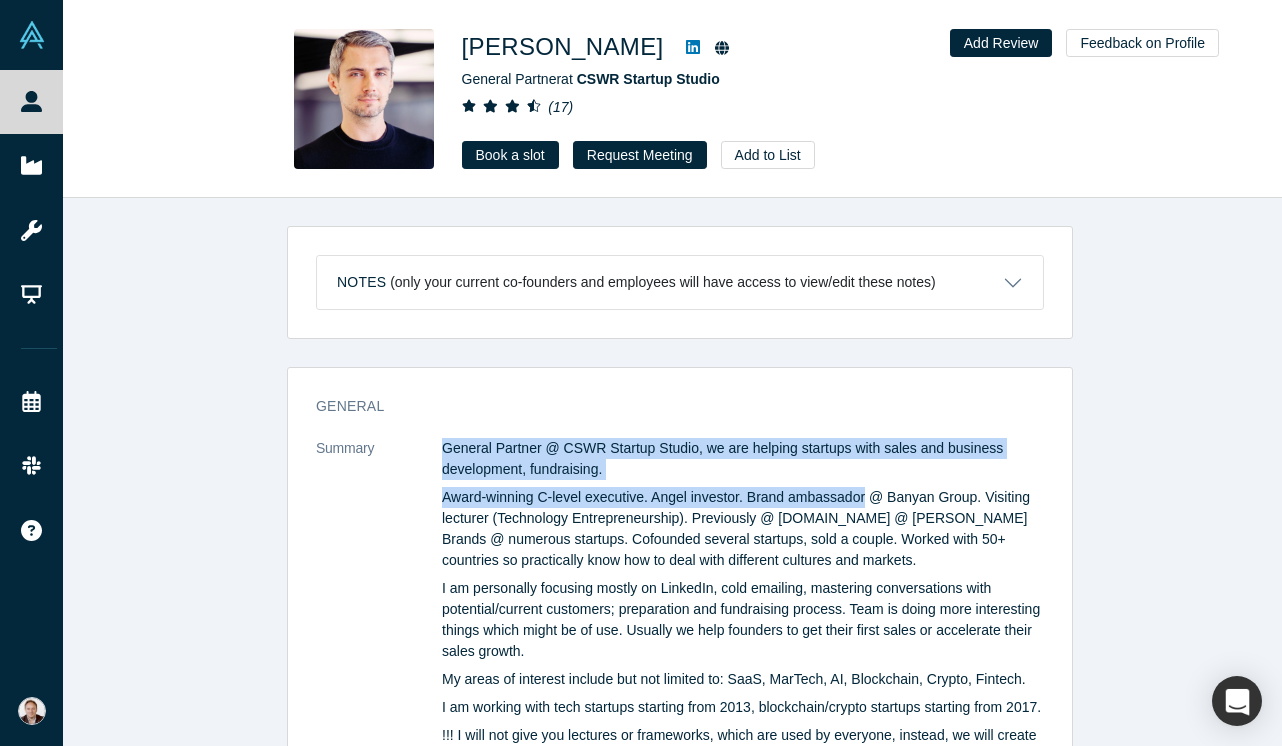 drag, startPoint x: 856, startPoint y: 486, endPoint x: 371, endPoint y: 478, distance: 485.06598 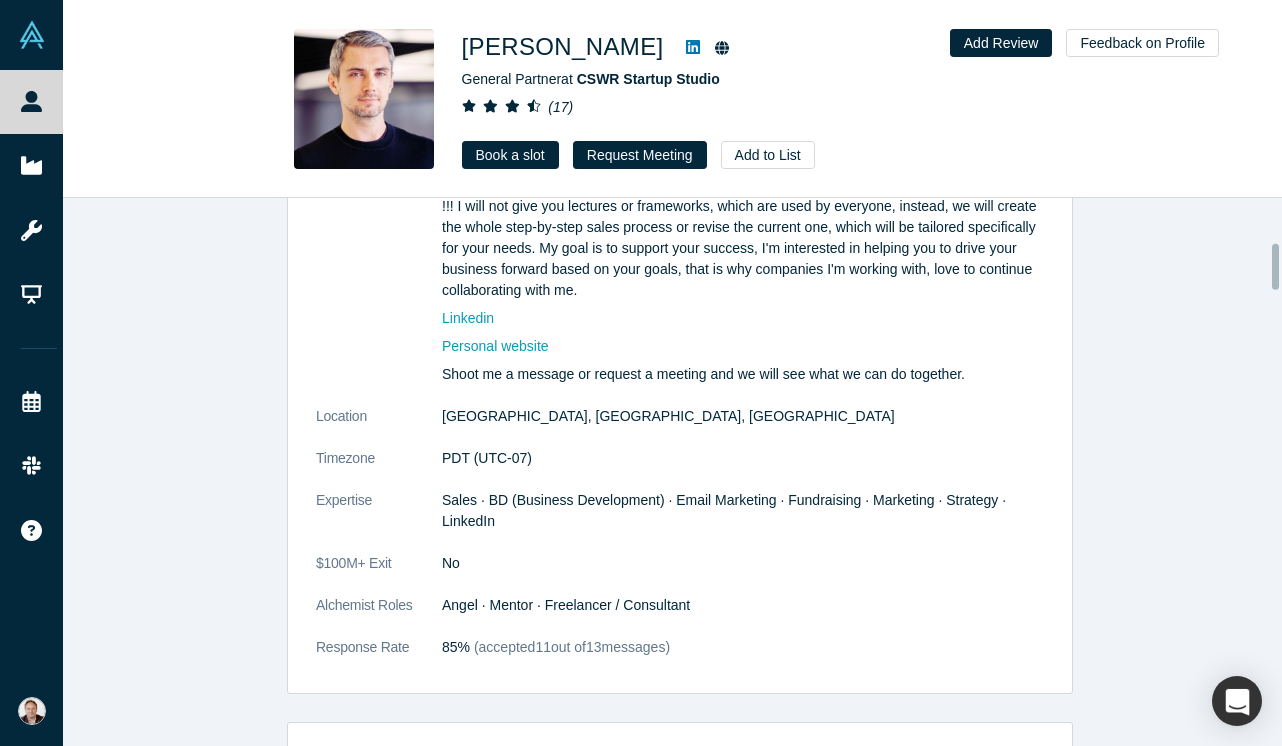 scroll, scrollTop: 730, scrollLeft: 0, axis: vertical 